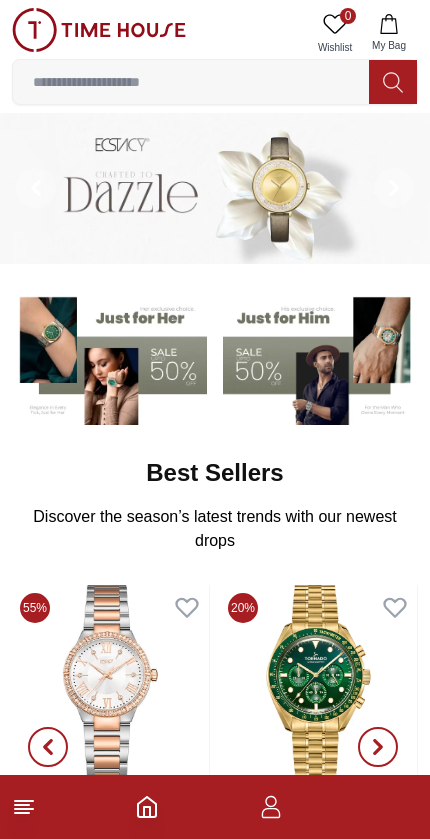scroll, scrollTop: 0, scrollLeft: 0, axis: both 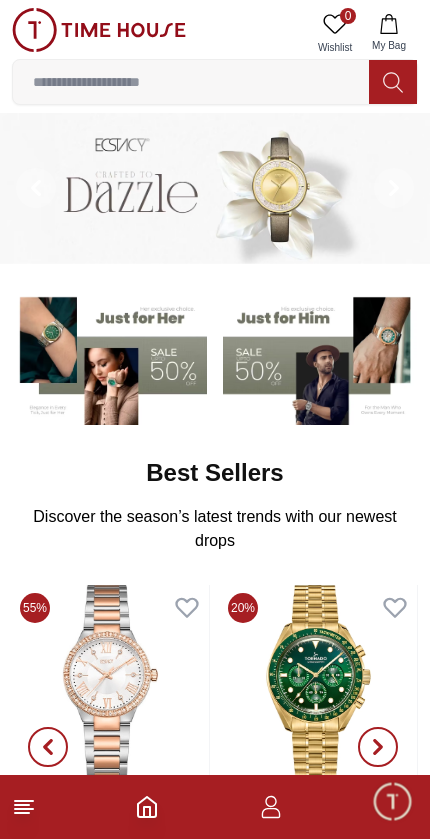click at bounding box center (191, 82) 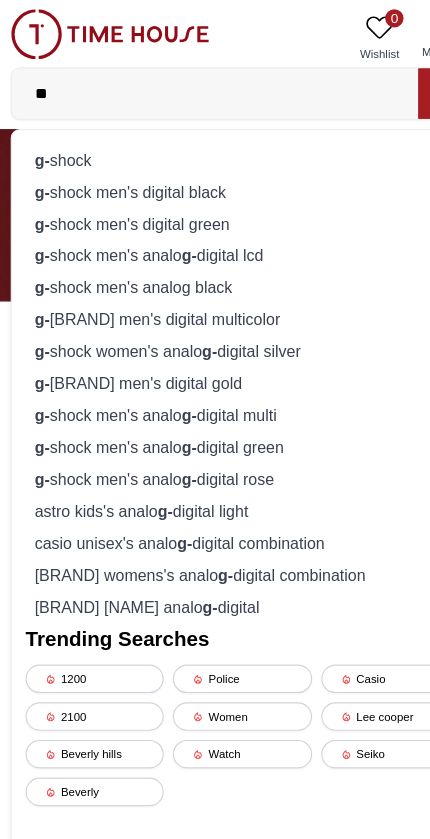 type on "**" 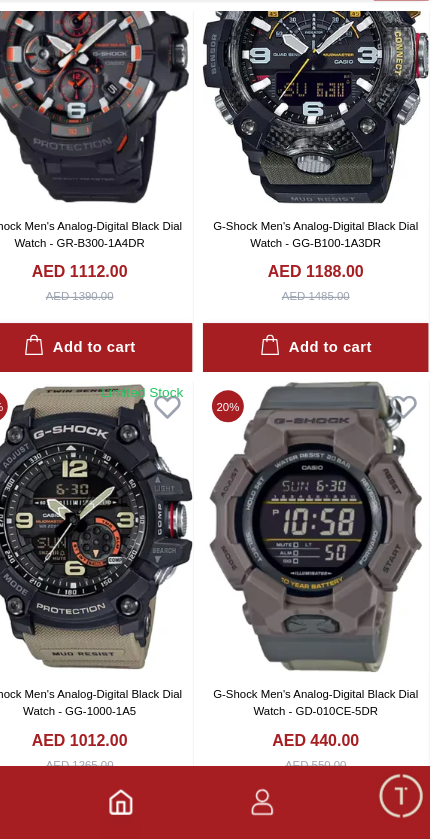 scroll, scrollTop: 589, scrollLeft: 0, axis: vertical 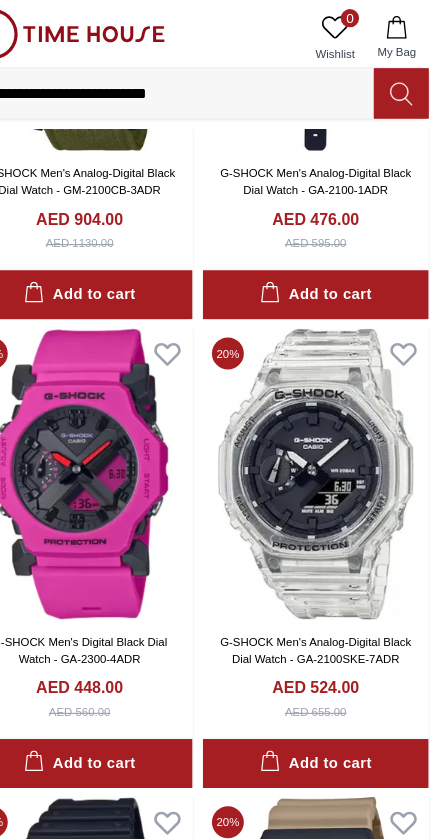 click on "**********" at bounding box center [191, 82] 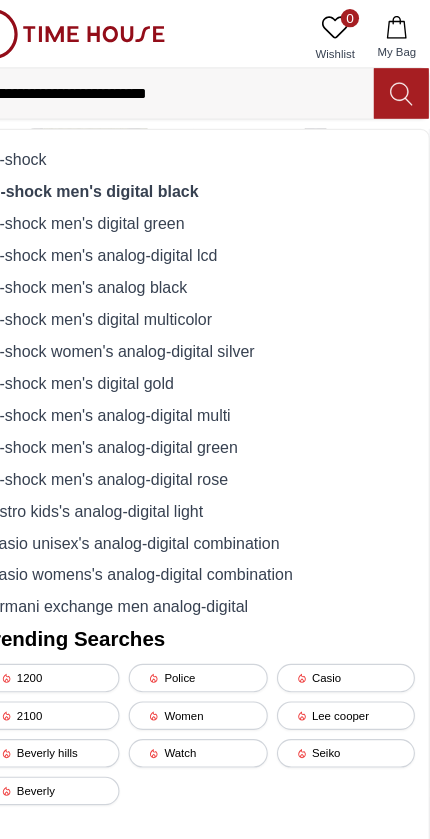scroll, scrollTop: 8818, scrollLeft: 0, axis: vertical 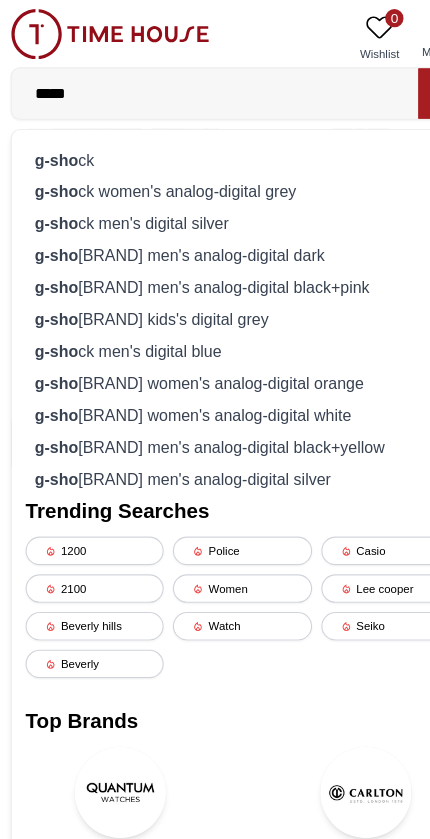 type on "**" 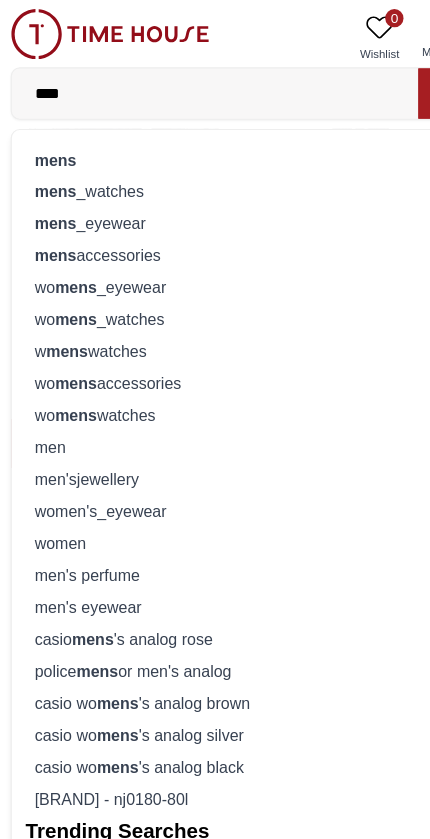 type on "****" 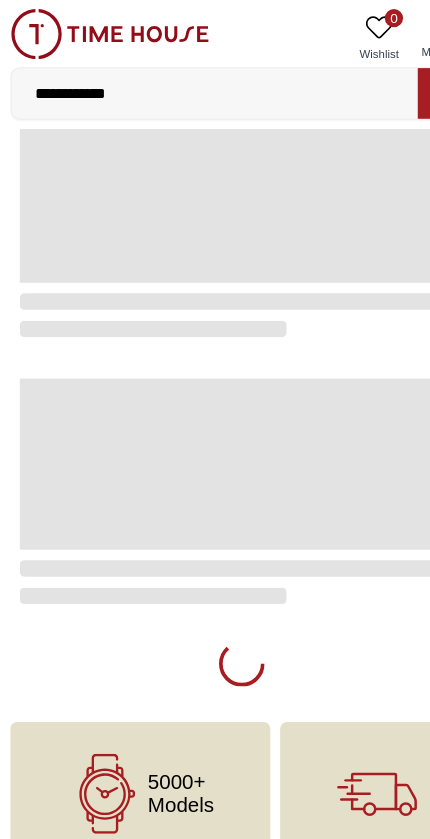 scroll, scrollTop: 0, scrollLeft: 0, axis: both 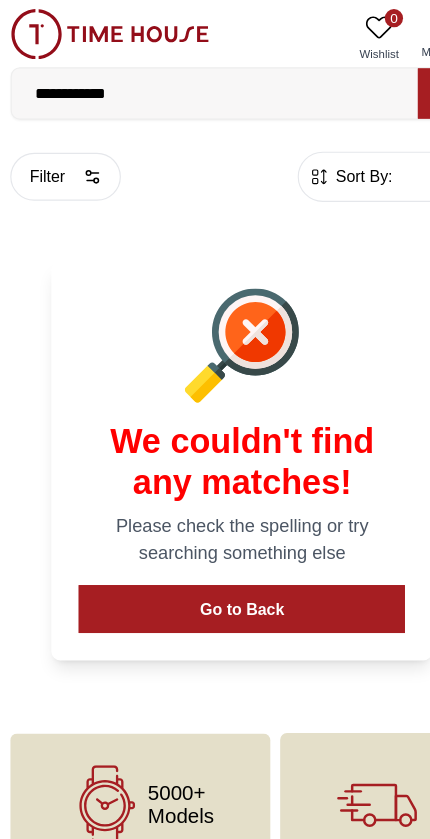 click on "**********" at bounding box center (191, 82) 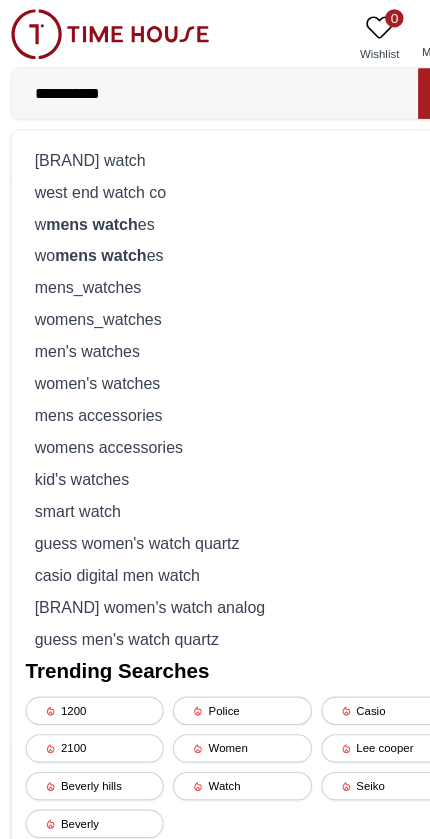 type on "**********" 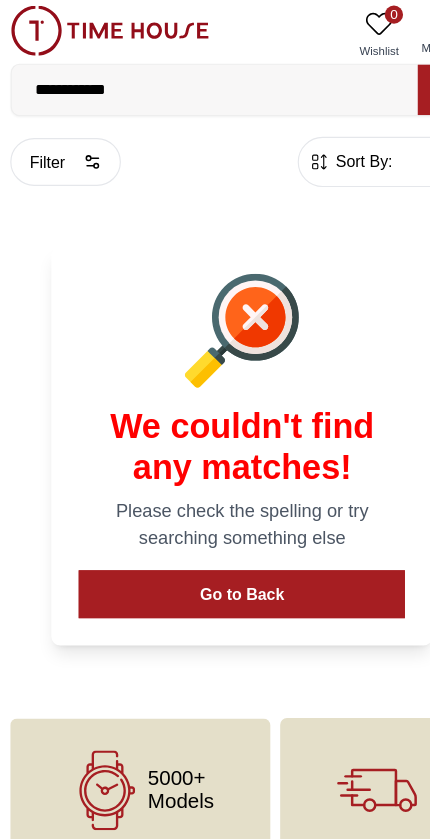 scroll, scrollTop: 0, scrollLeft: 0, axis: both 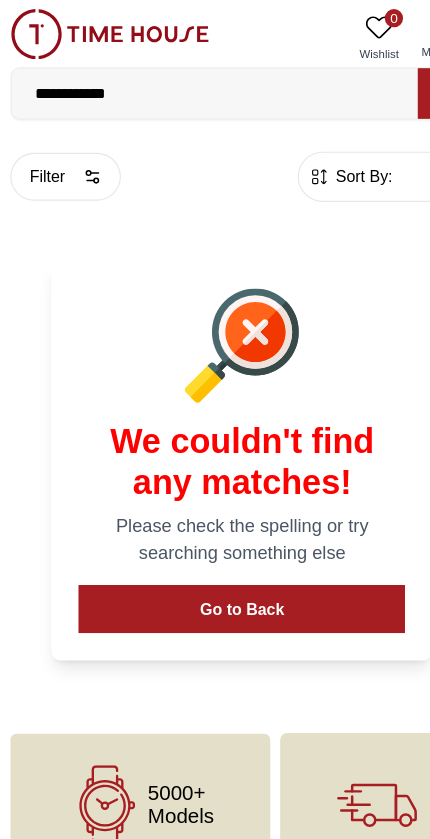 click on "**********" at bounding box center (191, 82) 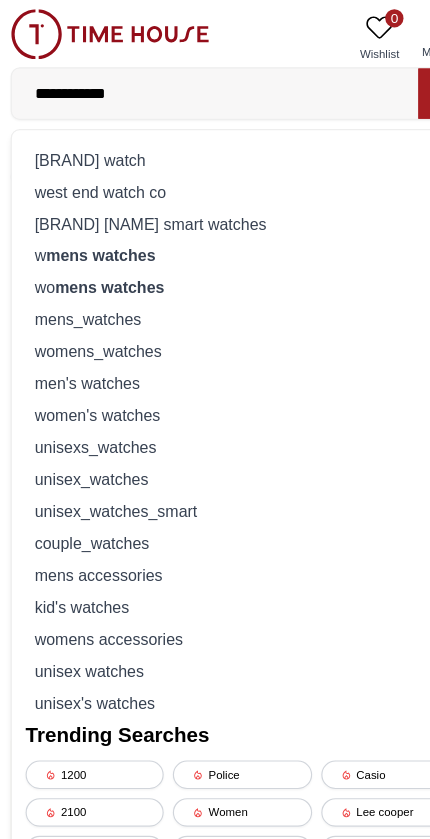 click on "[BRAND] watch" at bounding box center [215, 140] 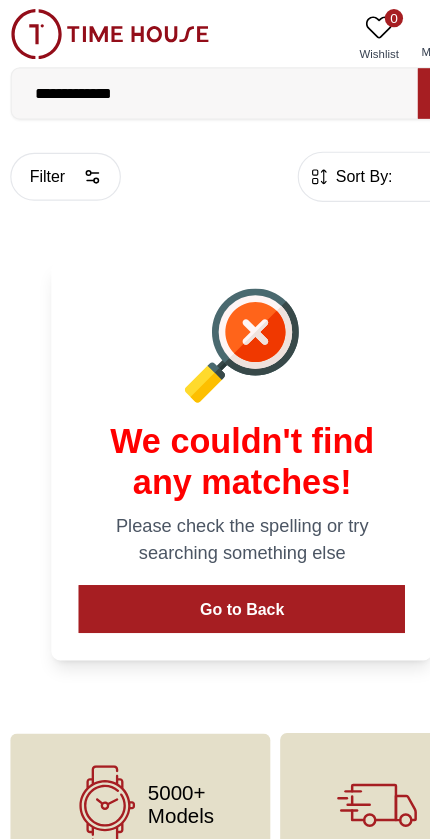 click on "**********" at bounding box center (191, 82) 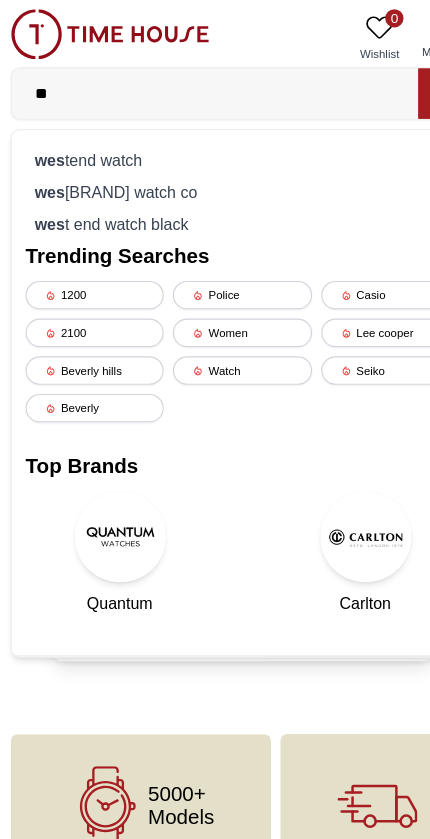 type on "*" 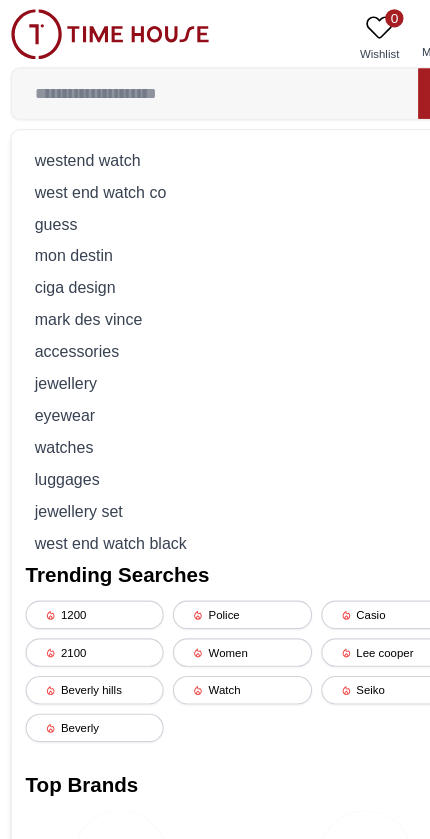 type 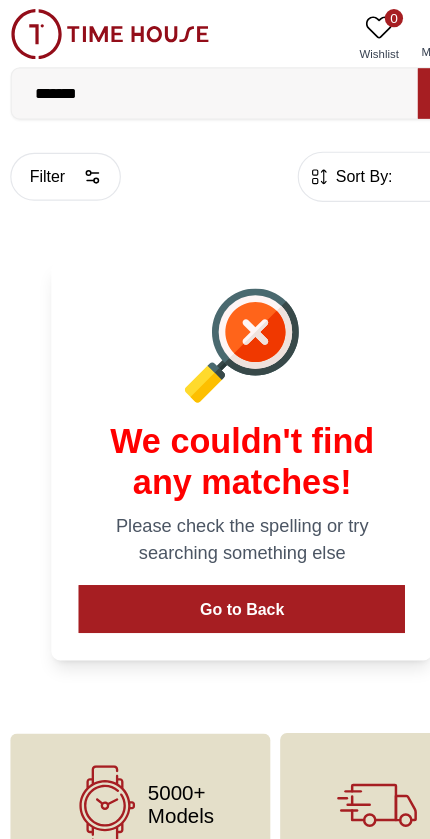 click on "Go to Back" at bounding box center [215, 534] 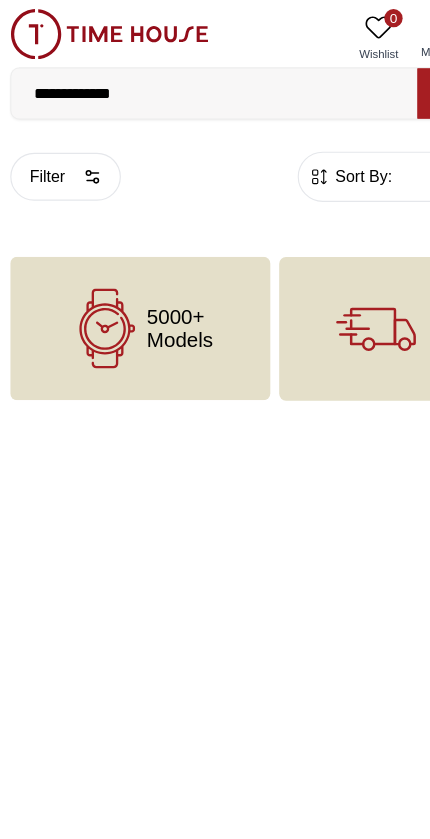 click on "**********" at bounding box center (191, 82) 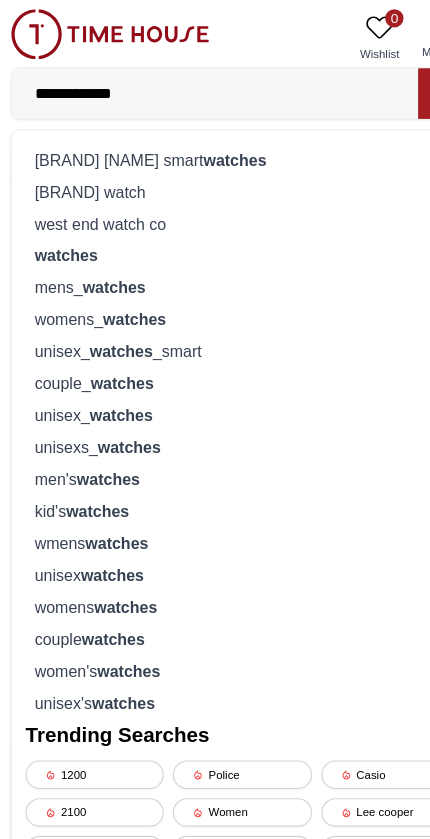 click on "[BRAND] [NAME] smart watches" at bounding box center [215, 140] 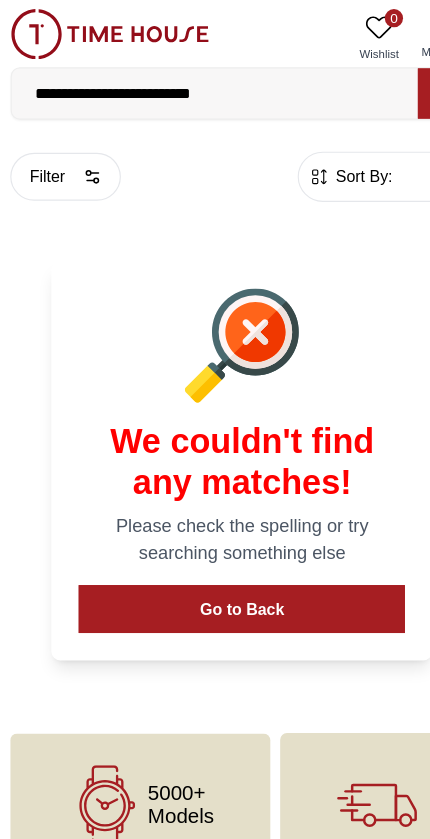 click on "**********" at bounding box center (191, 82) 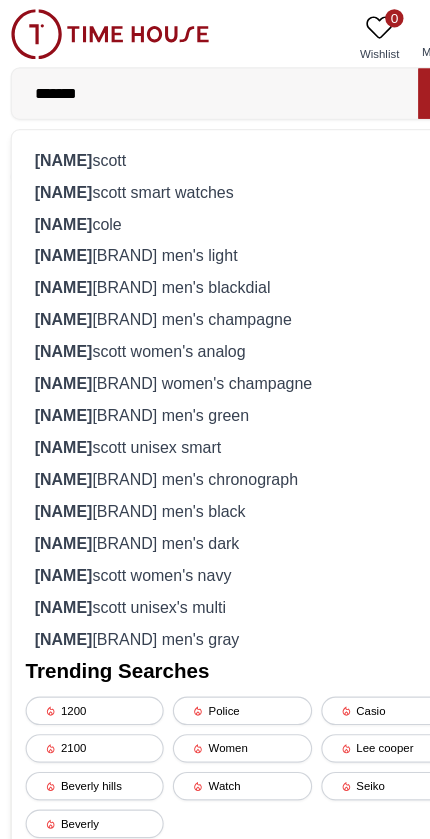 type on "******" 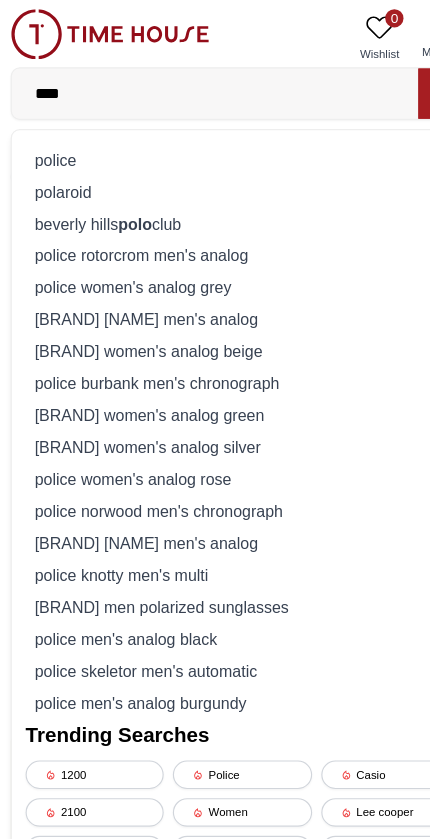 type on "****" 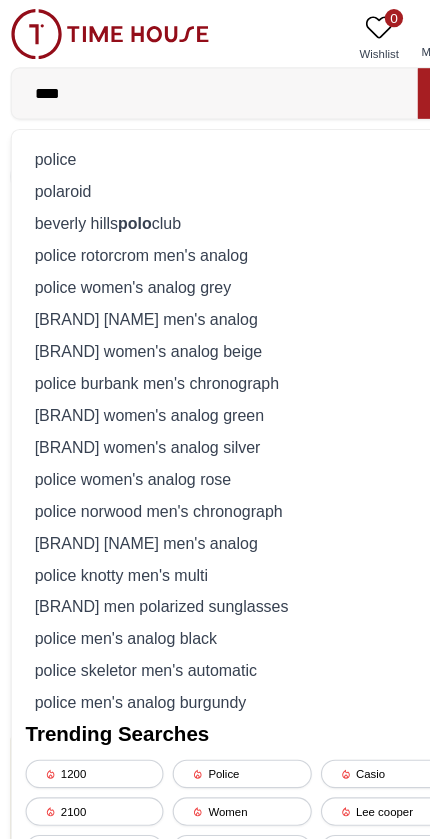 click on "[BRAND] [BRAND] [BRAND]" at bounding box center [215, 196] 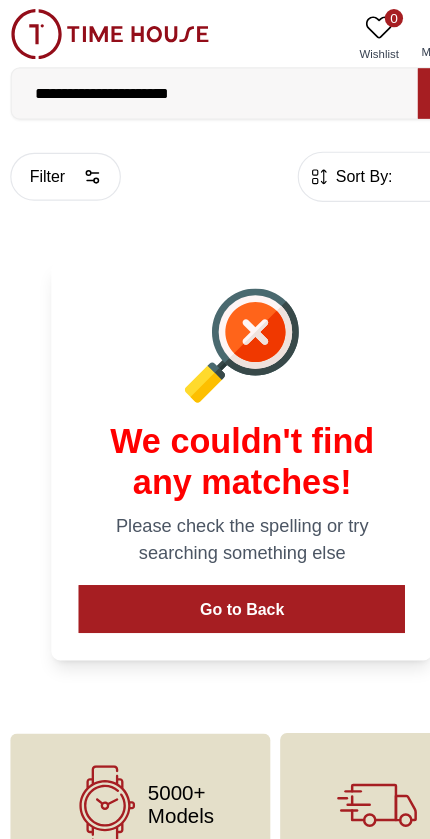 click on "**********" at bounding box center [191, 82] 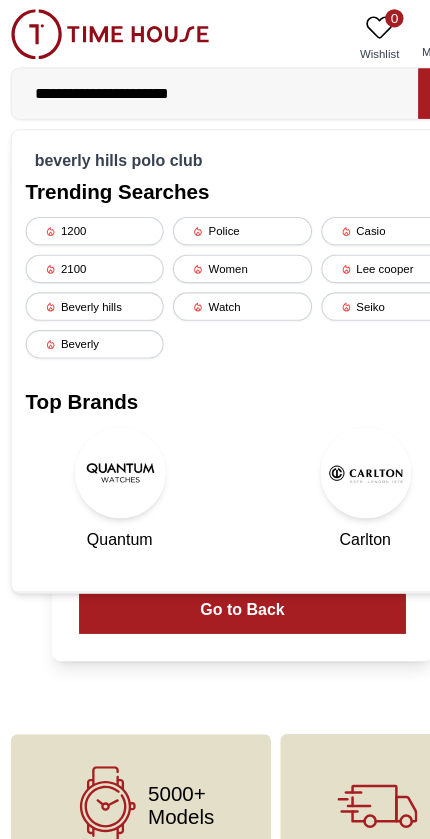 click on "Watch" at bounding box center (214, 268) 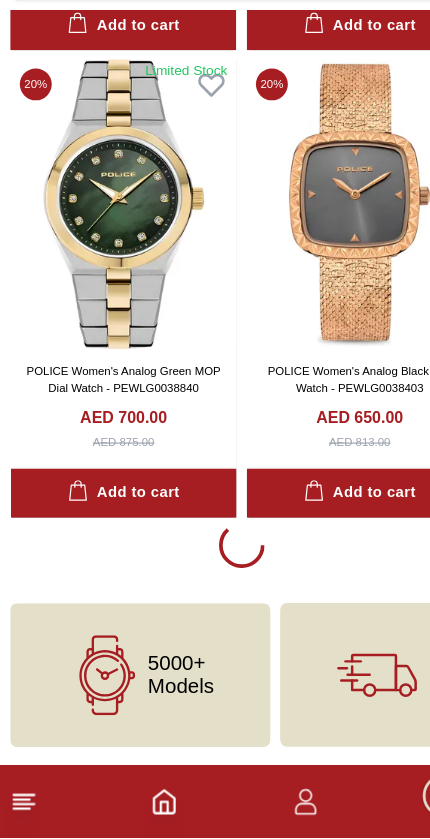 scroll, scrollTop: 3736, scrollLeft: 0, axis: vertical 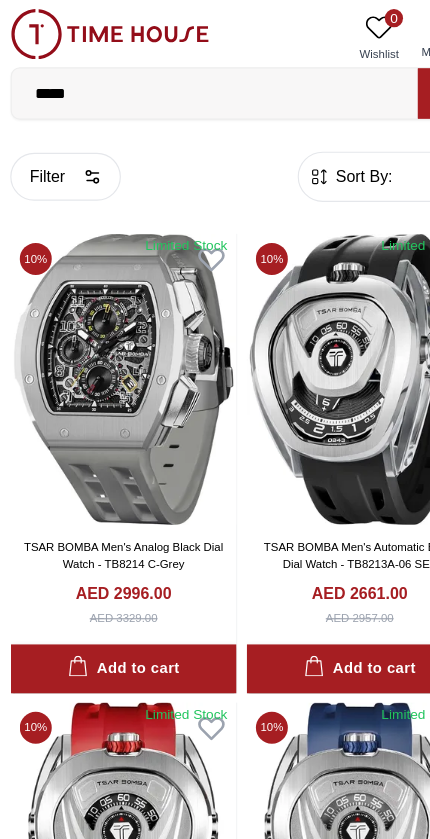 click on "*****" at bounding box center (191, 82) 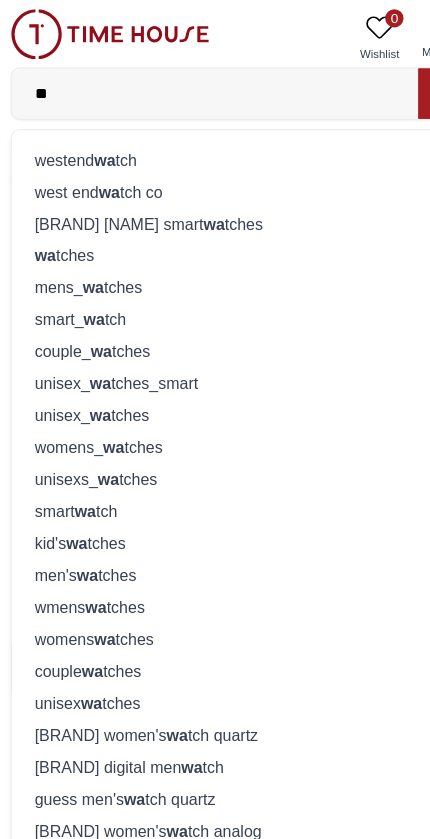 type on "*" 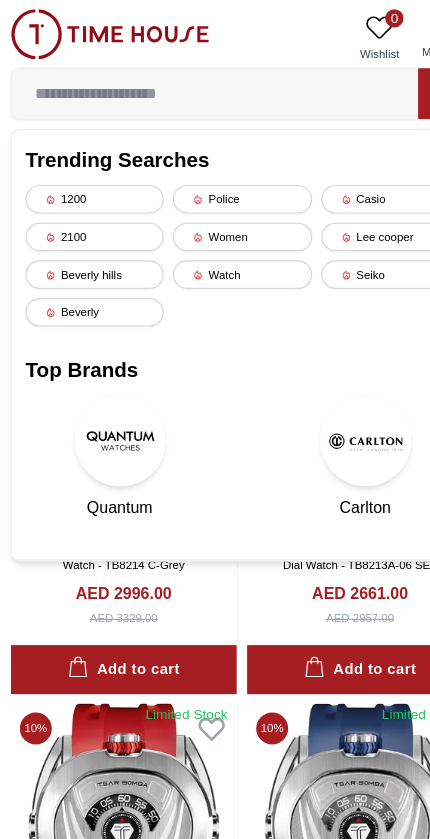 type 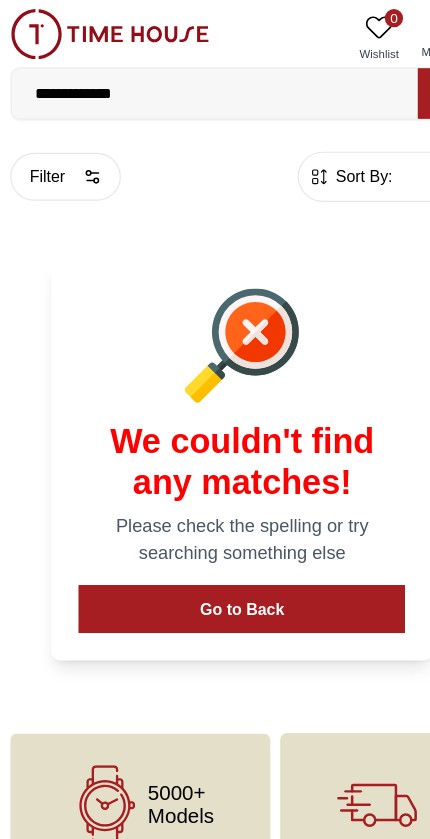 click on "Go to Back" at bounding box center (215, 534) 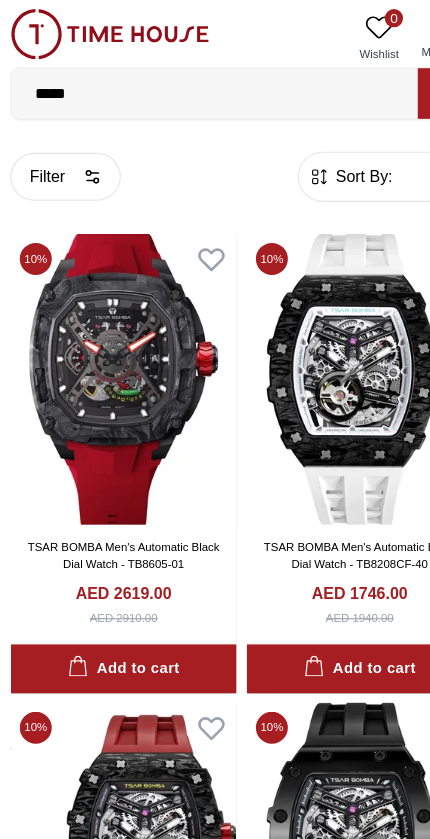 click on "*****" at bounding box center (191, 82) 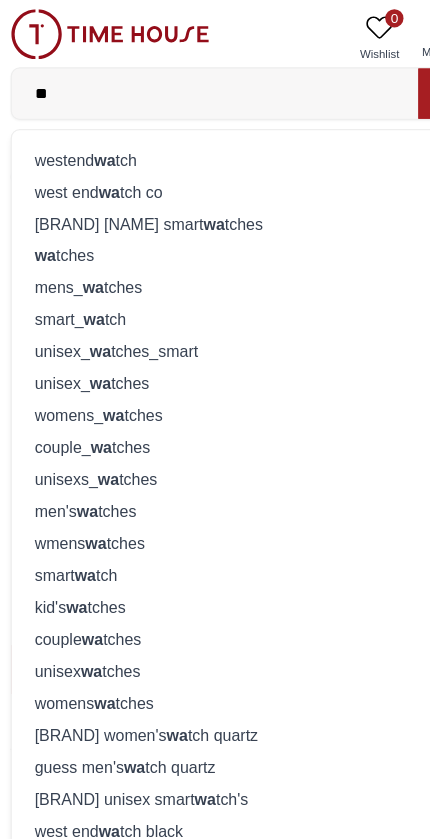type on "*" 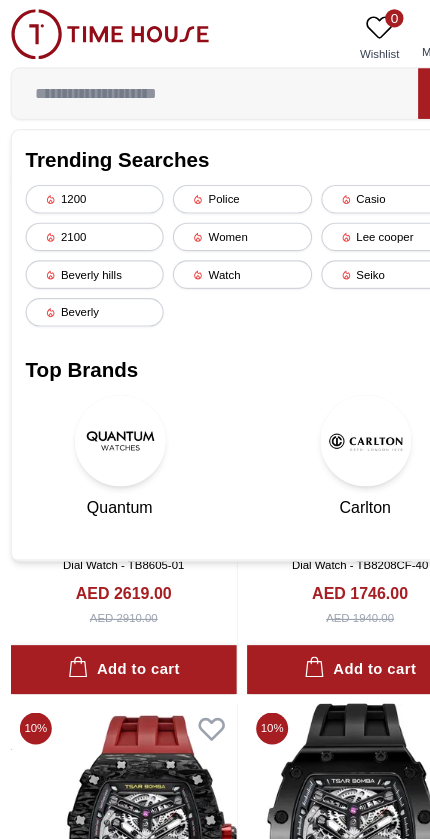 type 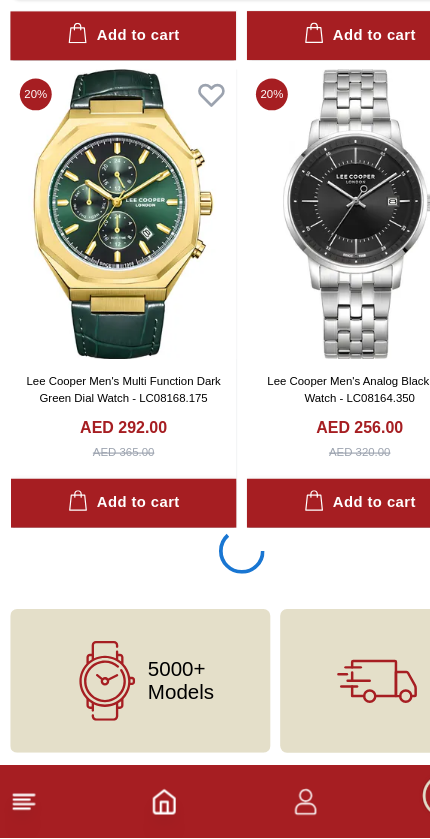 scroll, scrollTop: 3733, scrollLeft: 0, axis: vertical 